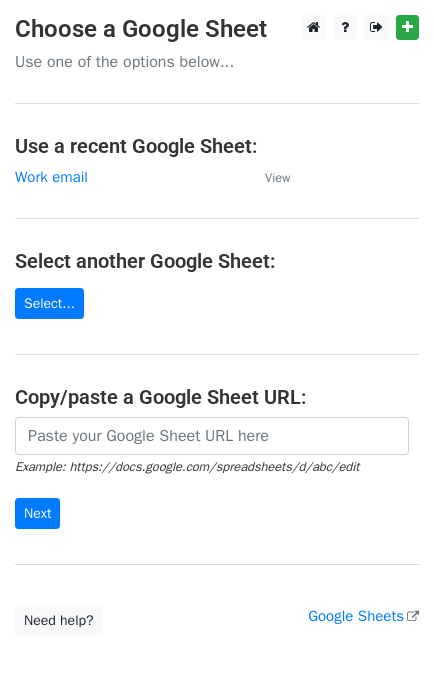 scroll, scrollTop: 0, scrollLeft: 0, axis: both 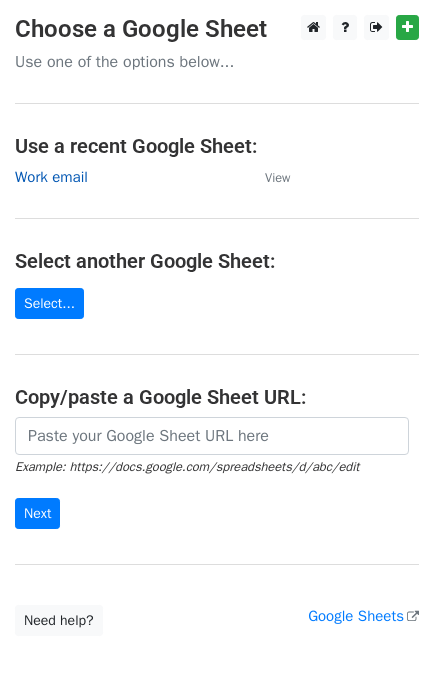 click on "Work email" at bounding box center (51, 177) 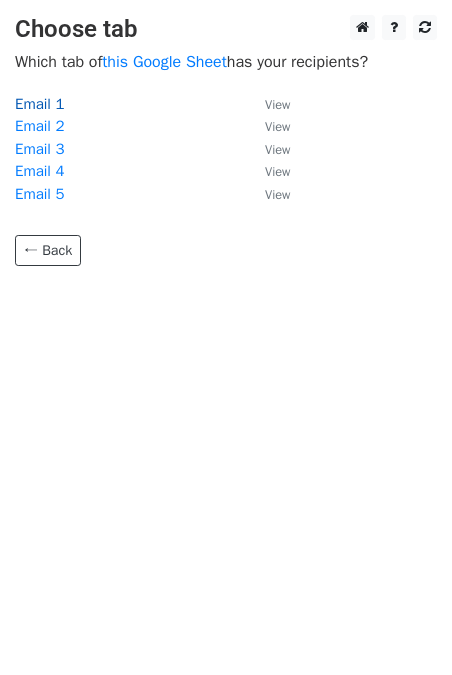 scroll, scrollTop: 0, scrollLeft: 0, axis: both 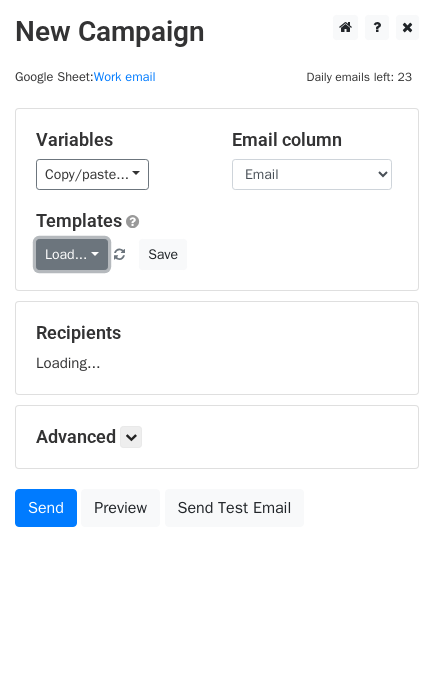 click on "Load..." at bounding box center [72, 254] 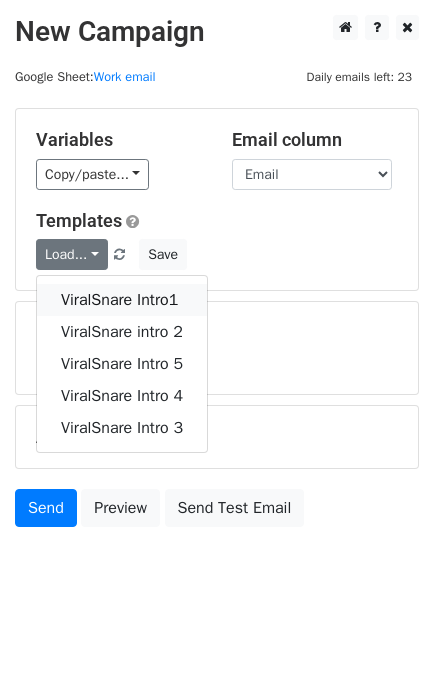 click on "ViralSnare Intro1" at bounding box center [122, 300] 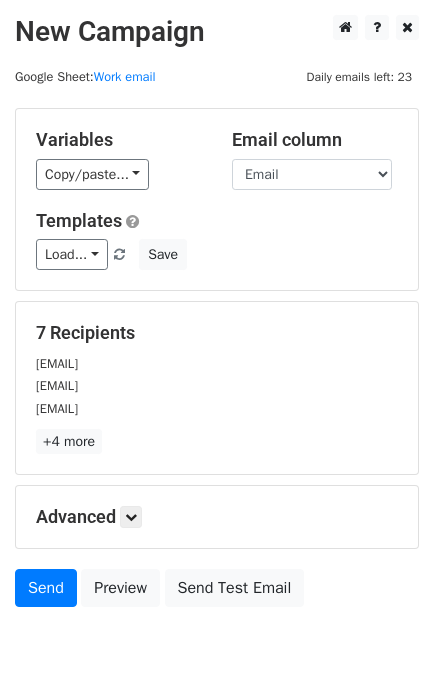 scroll, scrollTop: 98, scrollLeft: 0, axis: vertical 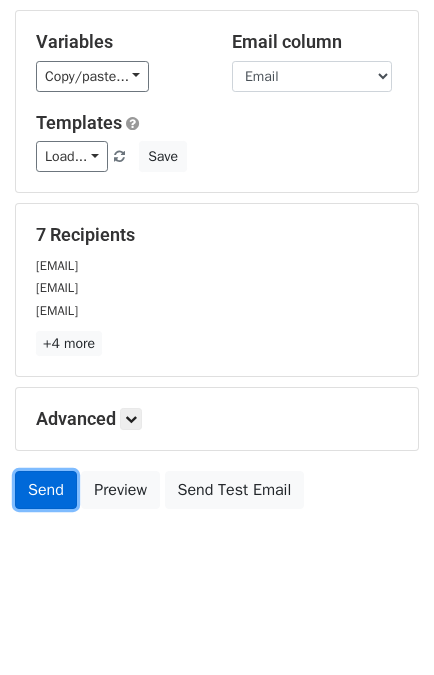 click on "Send" at bounding box center [46, 490] 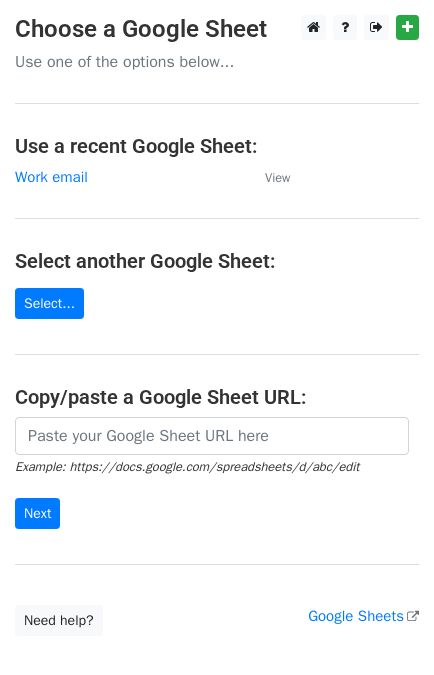 scroll, scrollTop: 0, scrollLeft: 0, axis: both 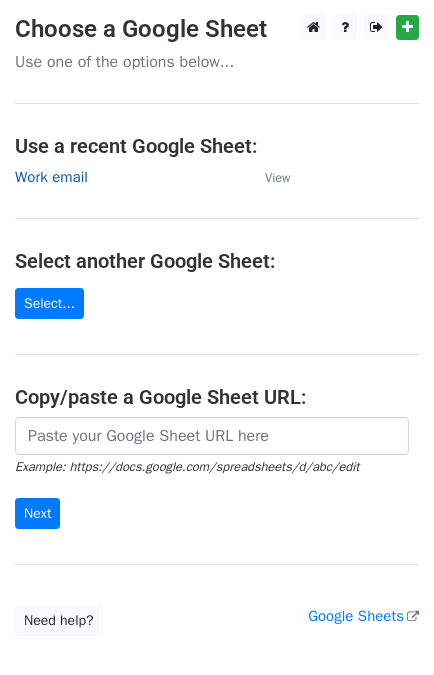 click on "Work email" at bounding box center (51, 177) 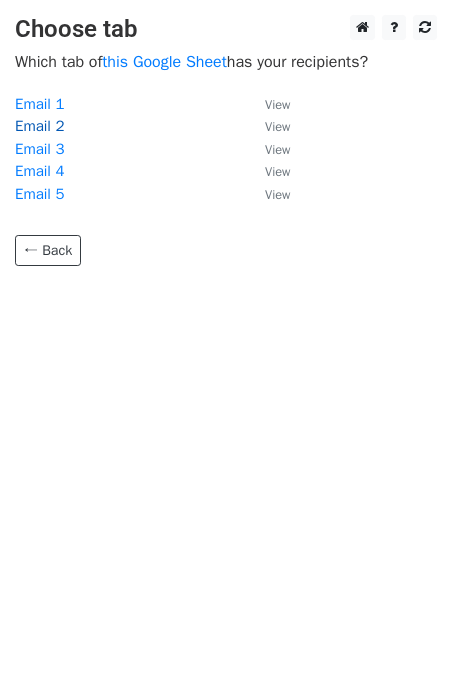 scroll, scrollTop: 0, scrollLeft: 0, axis: both 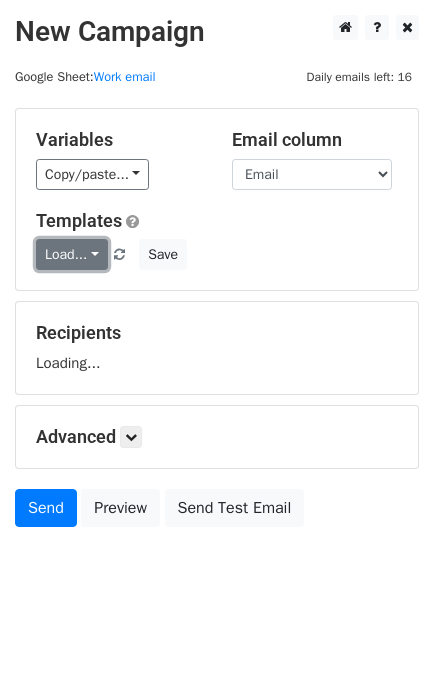 click on "Load..." at bounding box center (72, 254) 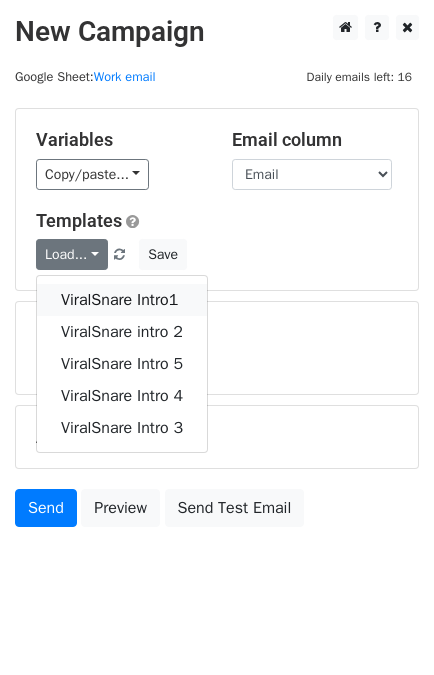 click on "ViralSnare Intro1" at bounding box center [122, 300] 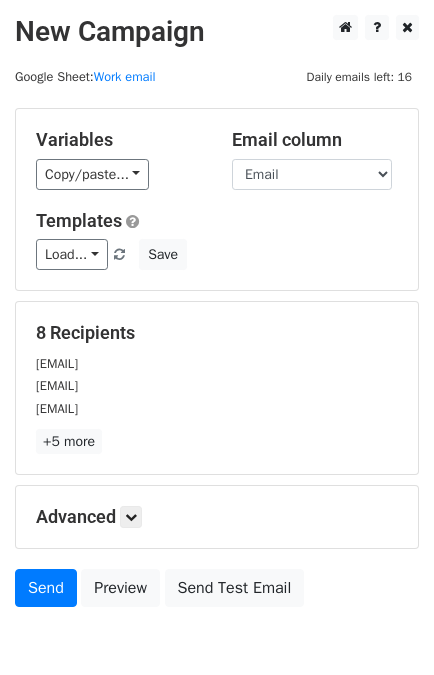 scroll, scrollTop: 98, scrollLeft: 0, axis: vertical 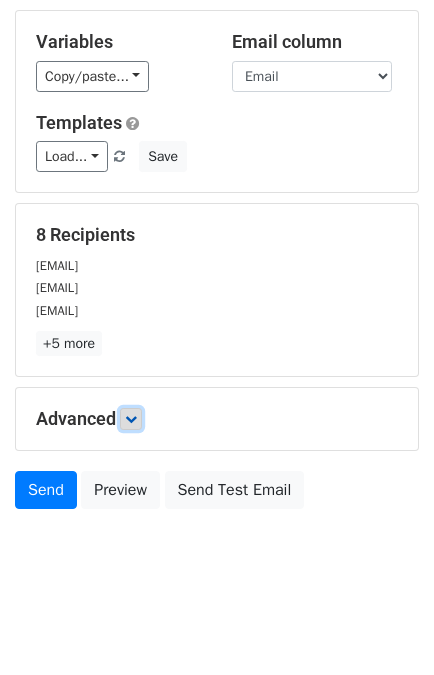 click at bounding box center (131, 419) 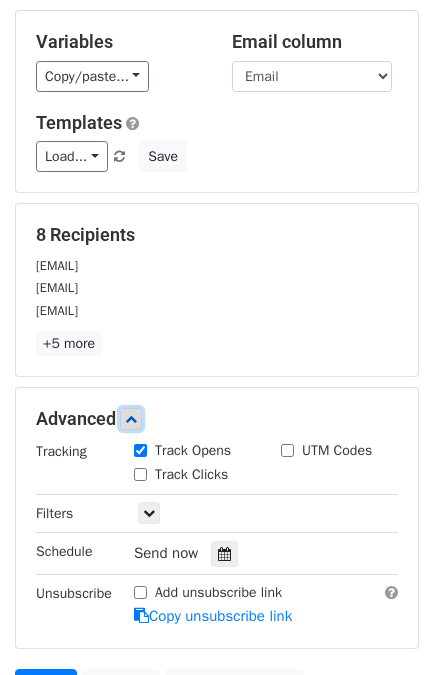 scroll, scrollTop: 198, scrollLeft: 0, axis: vertical 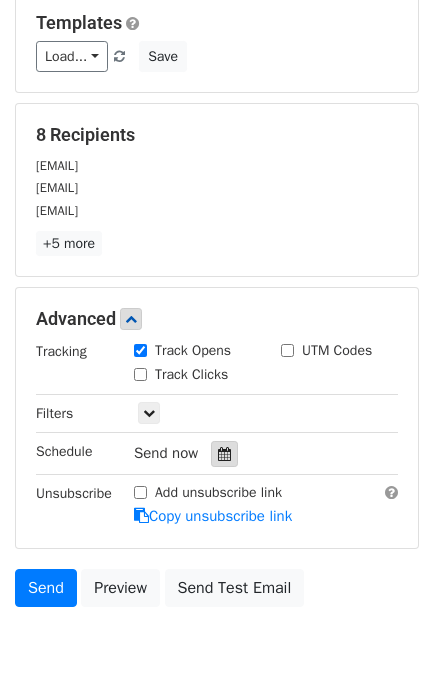 click at bounding box center [224, 454] 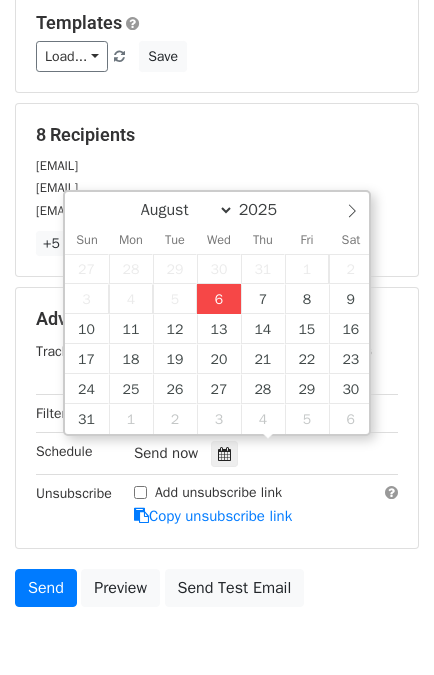 type on "2025-08-06 13:53" 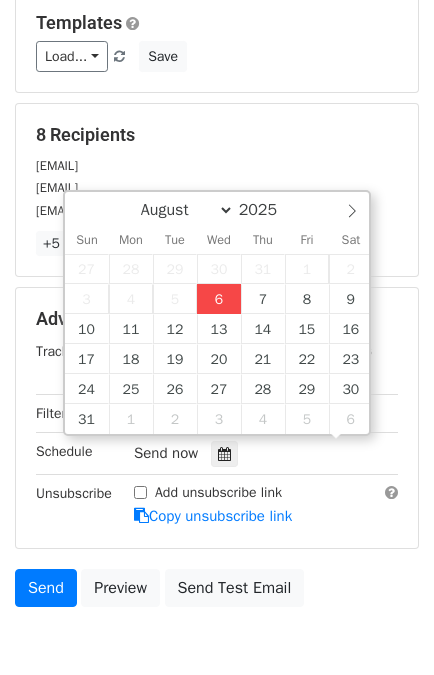 scroll, scrollTop: 0, scrollLeft: 0, axis: both 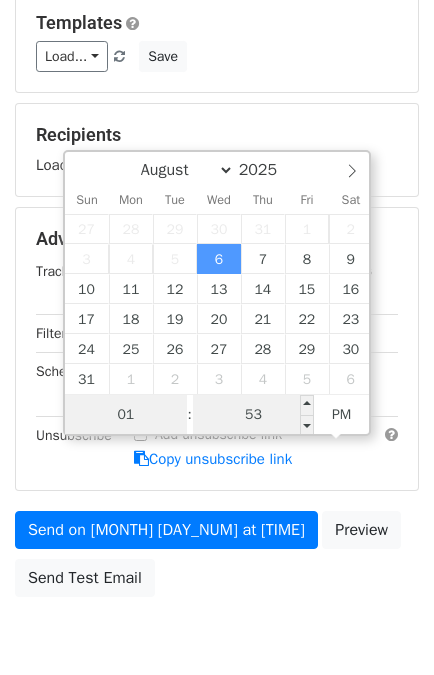 type on "0" 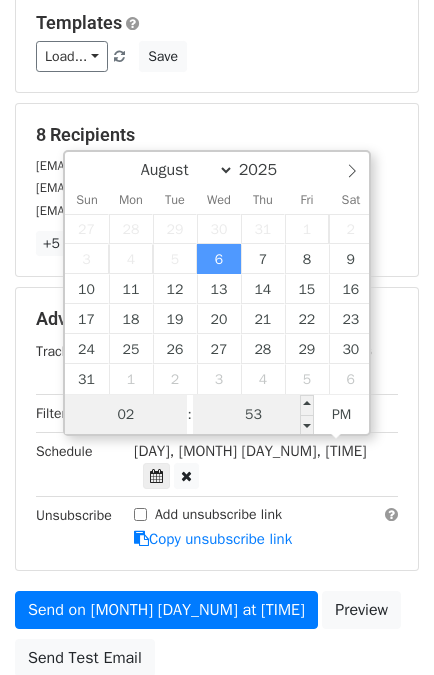 type on "02" 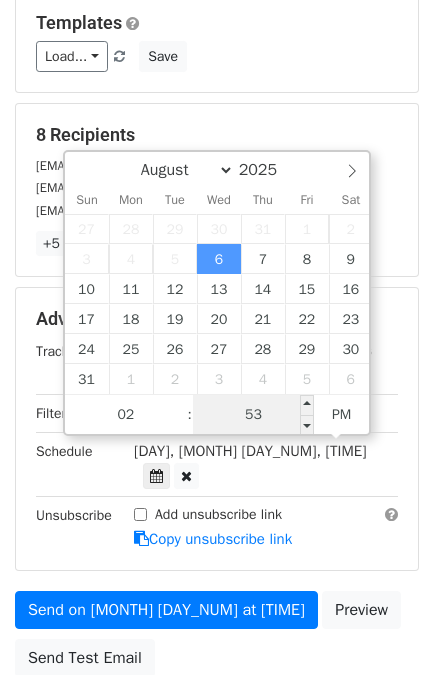 type on "2025-08-06 14:53" 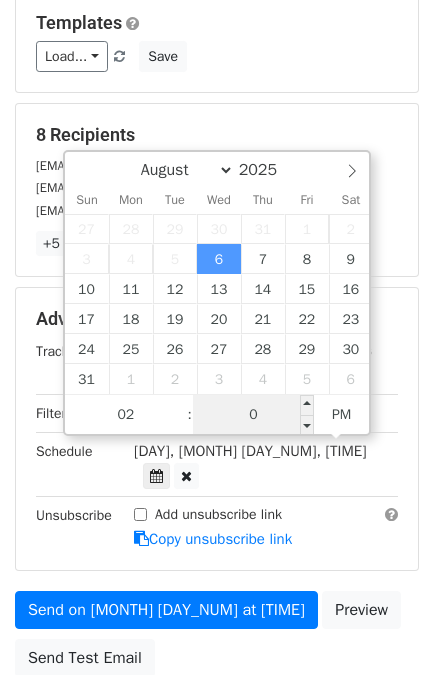type on "03" 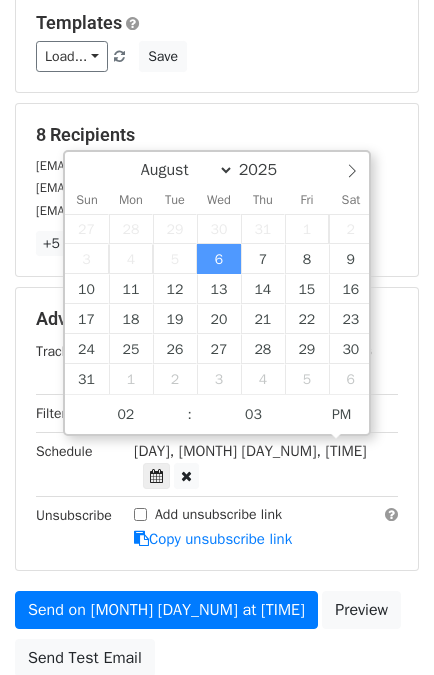 type on "2025-08-06 14:03" 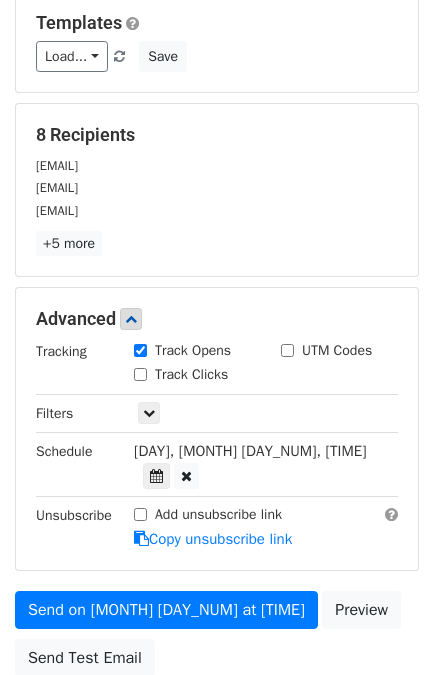 click on "Advanced
Tracking
Track Opens
UTM Codes
Track Clicks
Filters
Only include spreadsheet rows that match the following filters:
Schedule
Wed, Aug 6, 2:53pm
2025-08-06 14:03
Unsubscribe
Add unsubscribe link
Copy unsubscribe link" at bounding box center (217, 429) 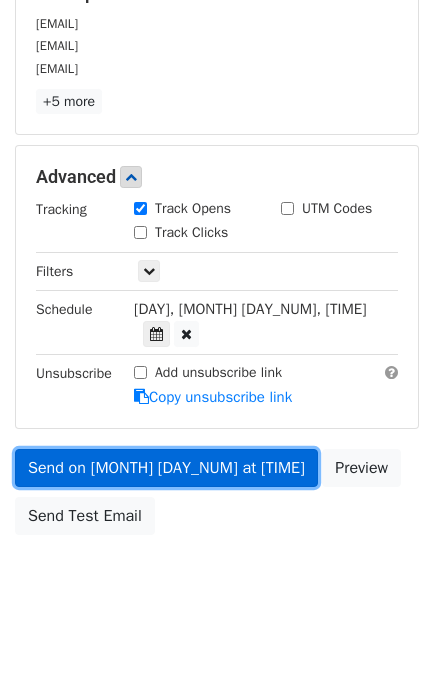 click on "Send on Aug 6 at 2:03pm" at bounding box center [166, 468] 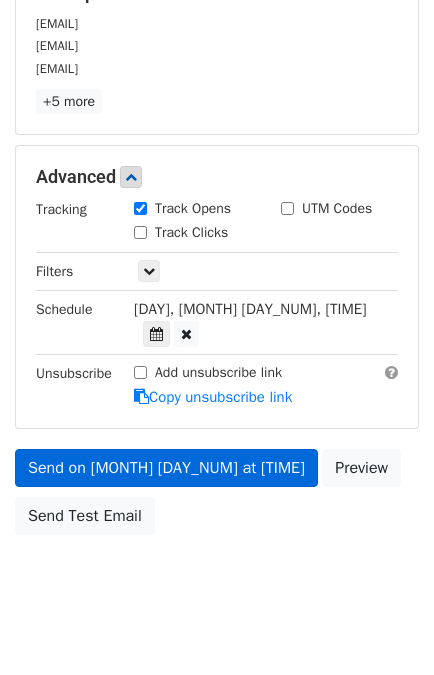 scroll, scrollTop: 260, scrollLeft: 0, axis: vertical 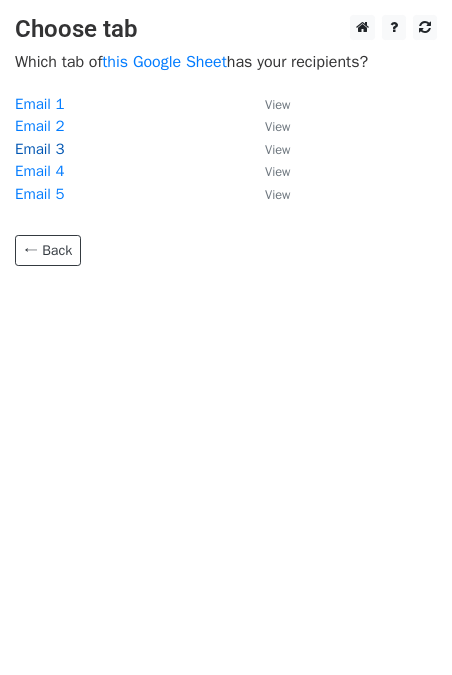 click on "Email 3" at bounding box center [39, 149] 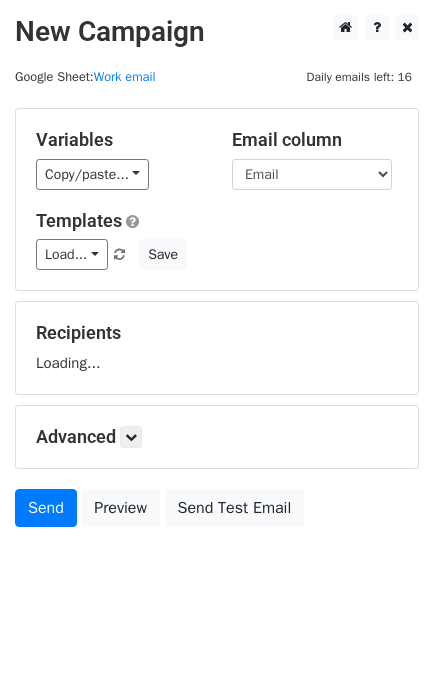 scroll, scrollTop: 0, scrollLeft: 0, axis: both 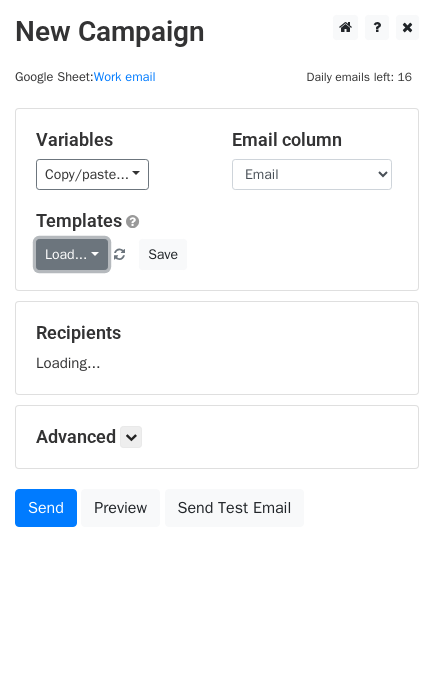 click on "Load..." at bounding box center [72, 254] 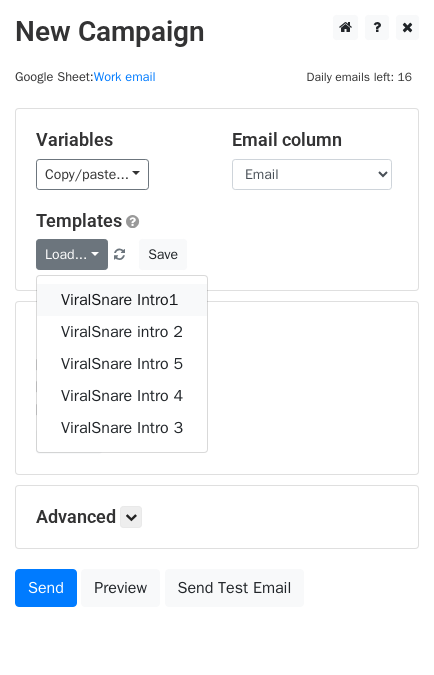click on "ViralSnare Intro1" at bounding box center (122, 300) 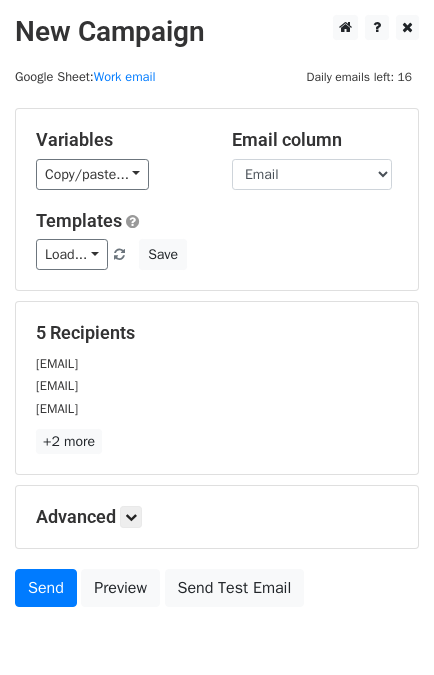 scroll, scrollTop: 98, scrollLeft: 0, axis: vertical 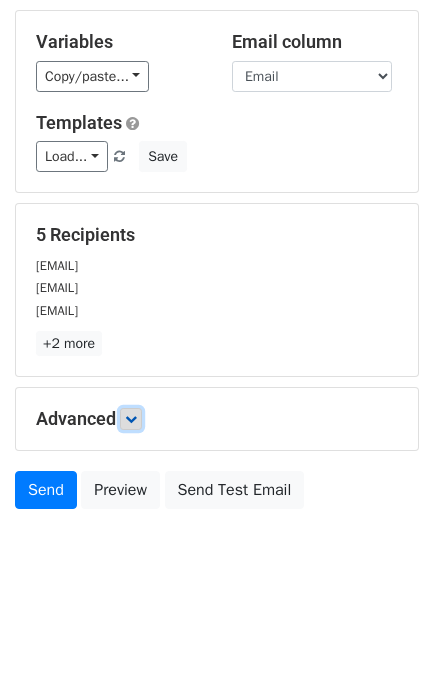 click at bounding box center (131, 419) 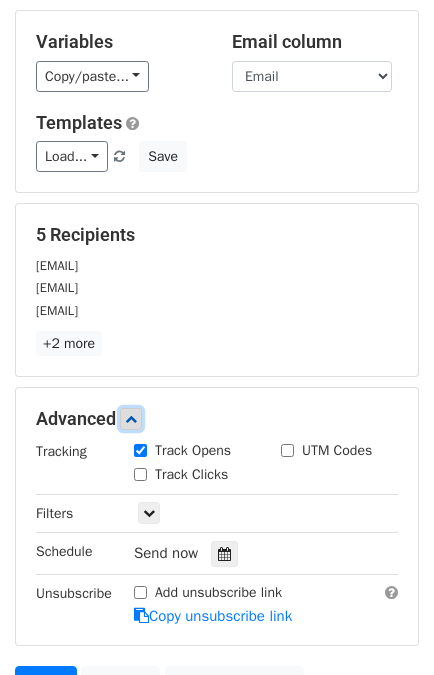 scroll, scrollTop: 293, scrollLeft: 0, axis: vertical 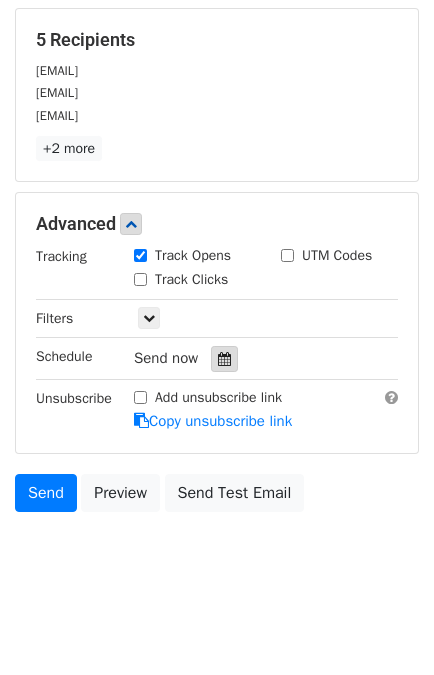 click at bounding box center [224, 359] 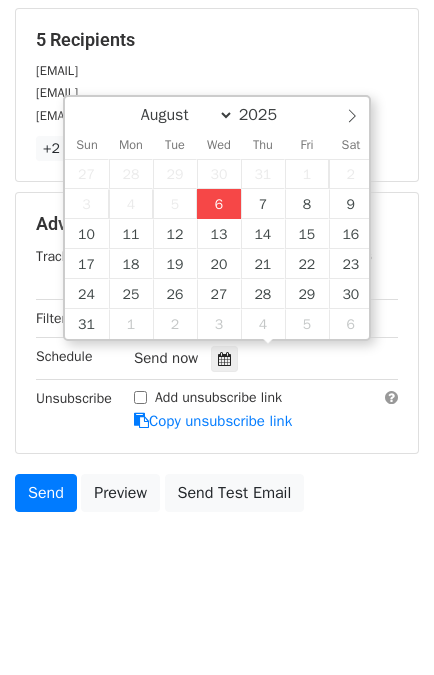 type on "[DATE] [TIME]" 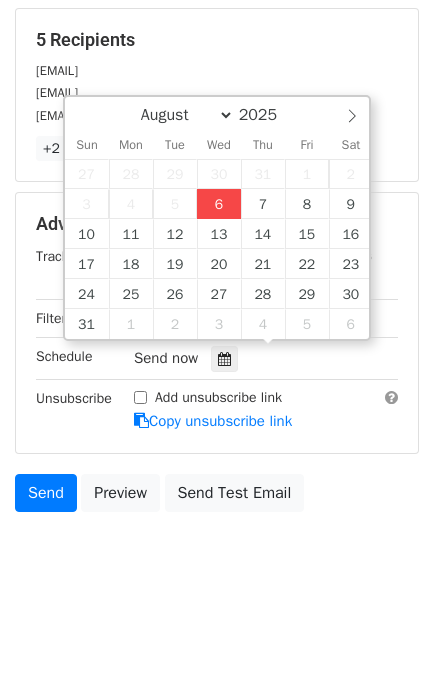 type on "01" 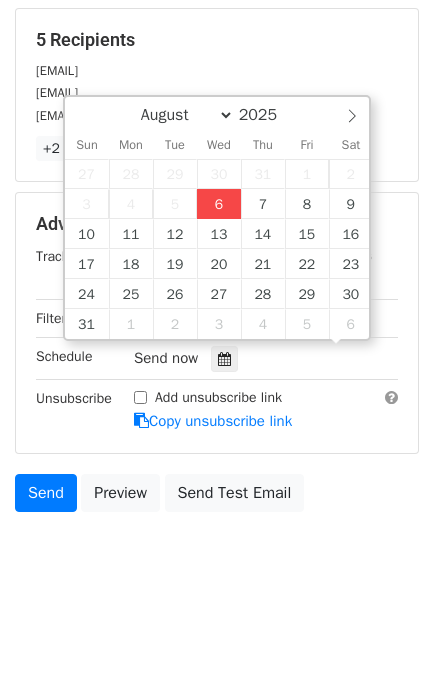 scroll, scrollTop: 0, scrollLeft: 0, axis: both 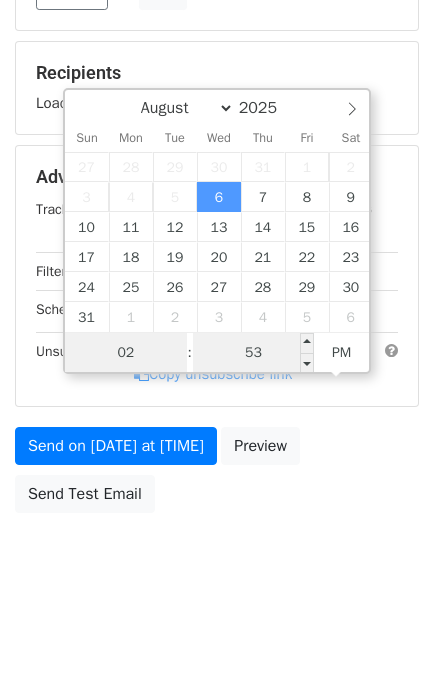 type on "02" 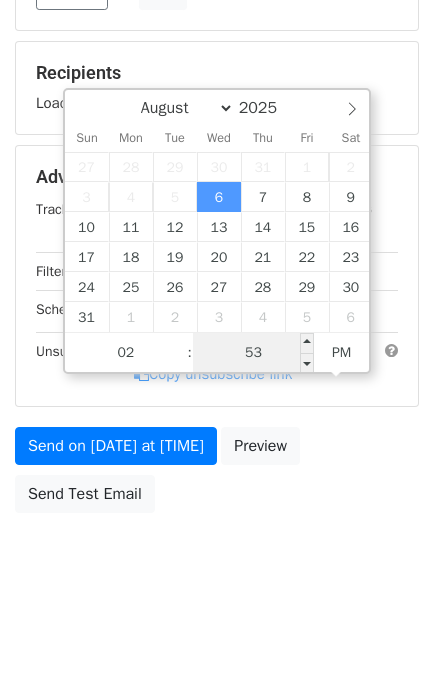 type on "[DATE] [TIME]" 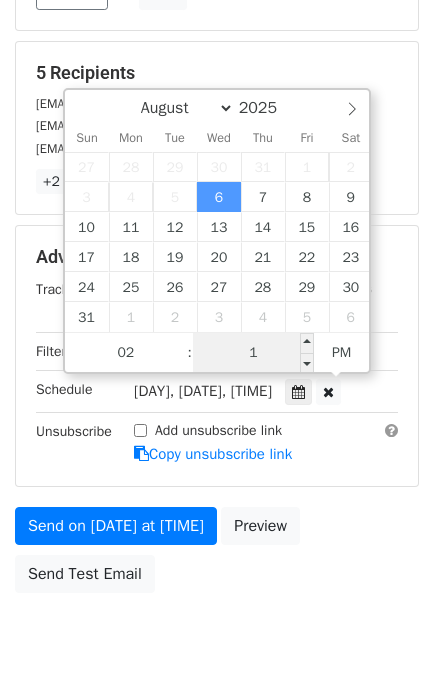 type on "15" 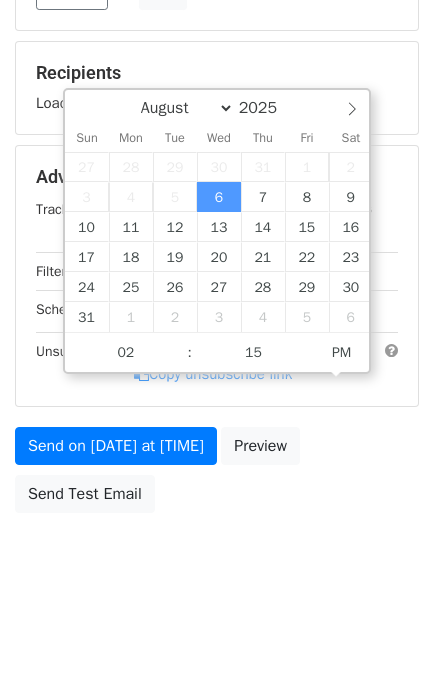 type on "[DATE] [TIME]" 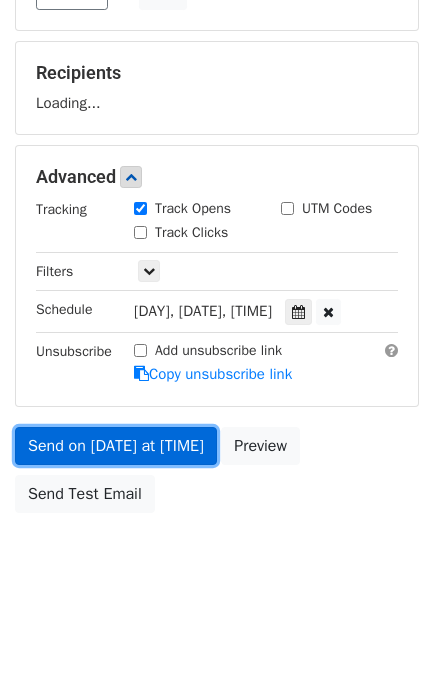 click on "Send on [DATE] at [TIME]" at bounding box center (116, 446) 